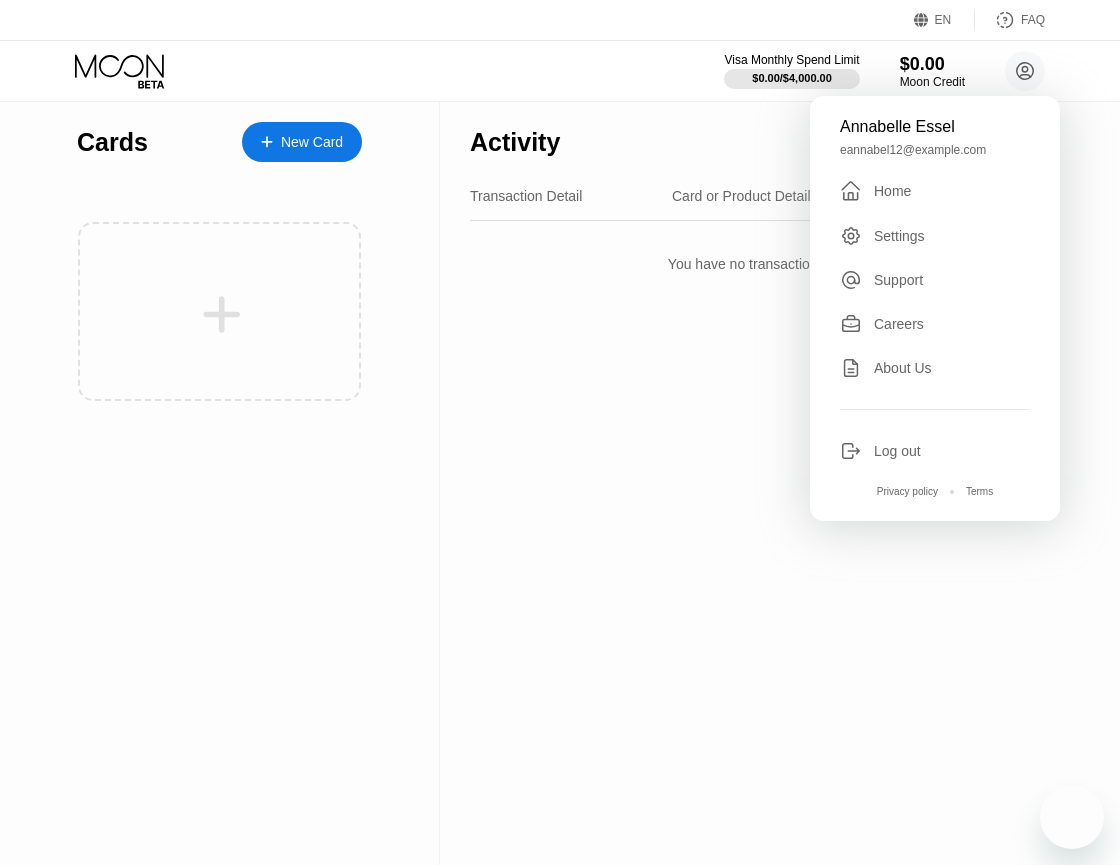 scroll, scrollTop: 0, scrollLeft: 0, axis: both 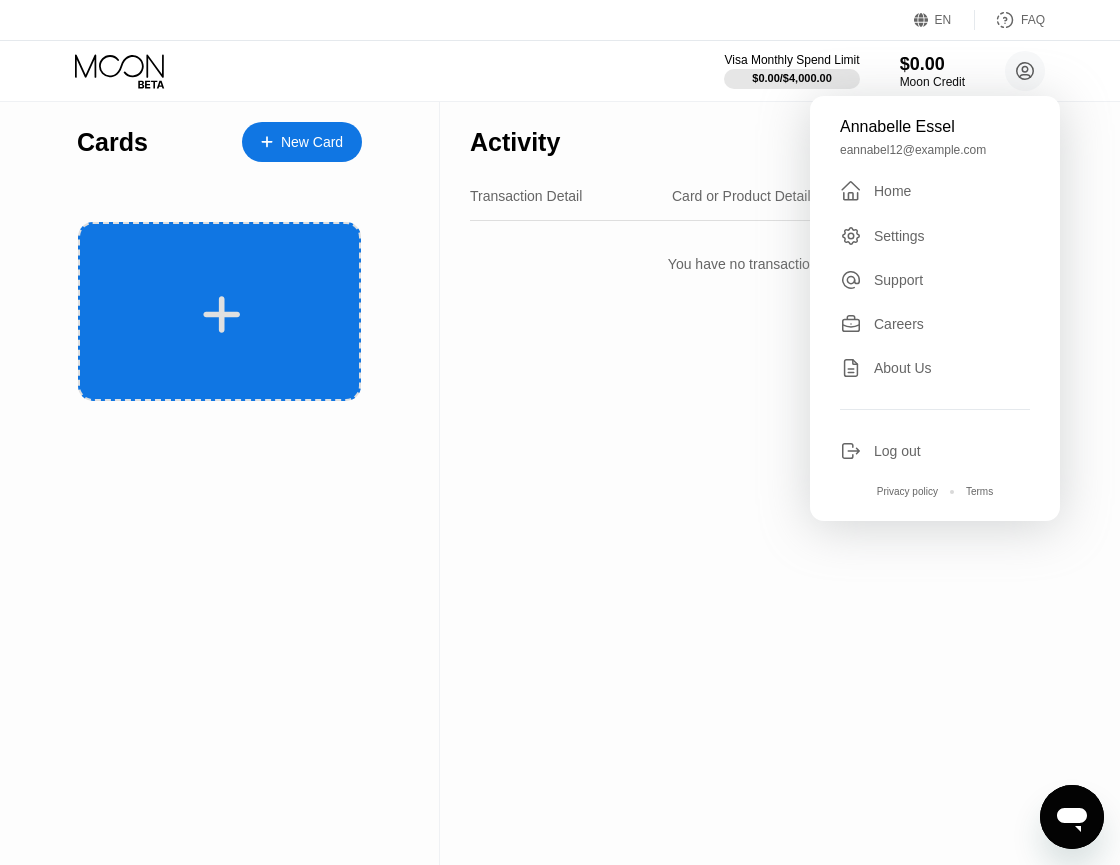 click at bounding box center [219, 311] 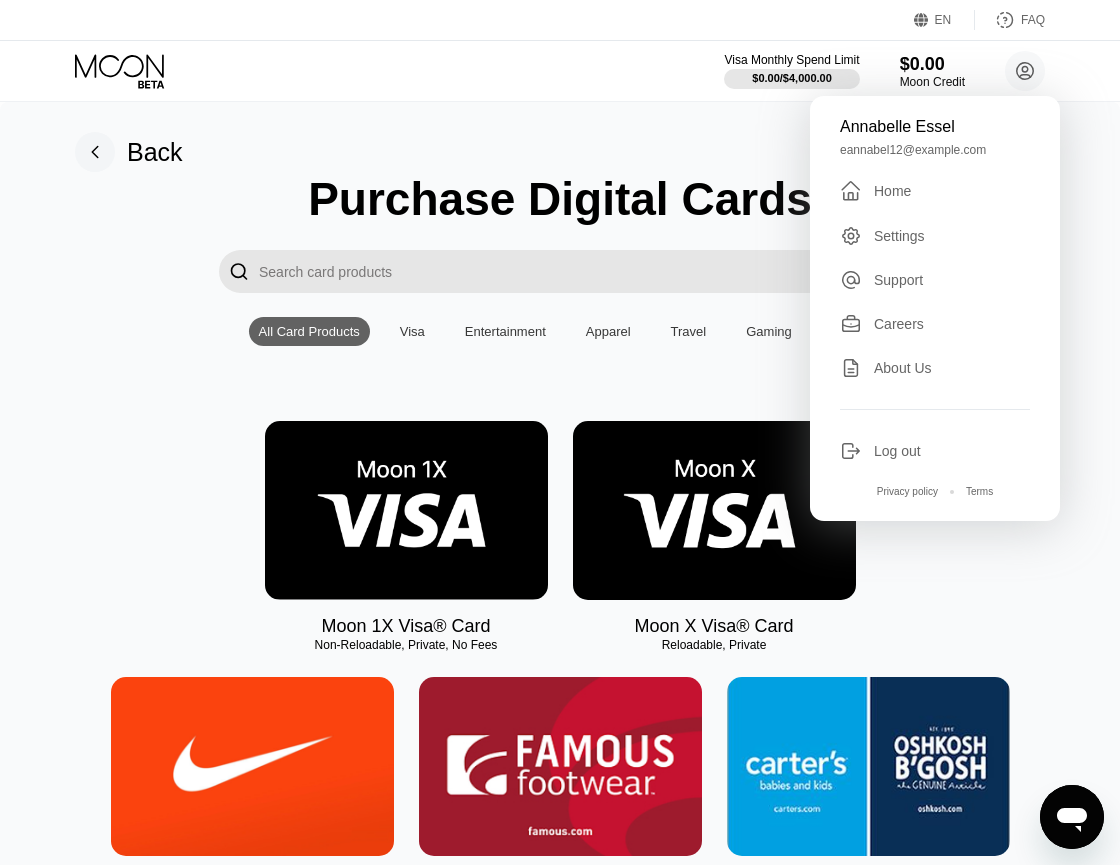 click on "Visa" at bounding box center [412, 331] 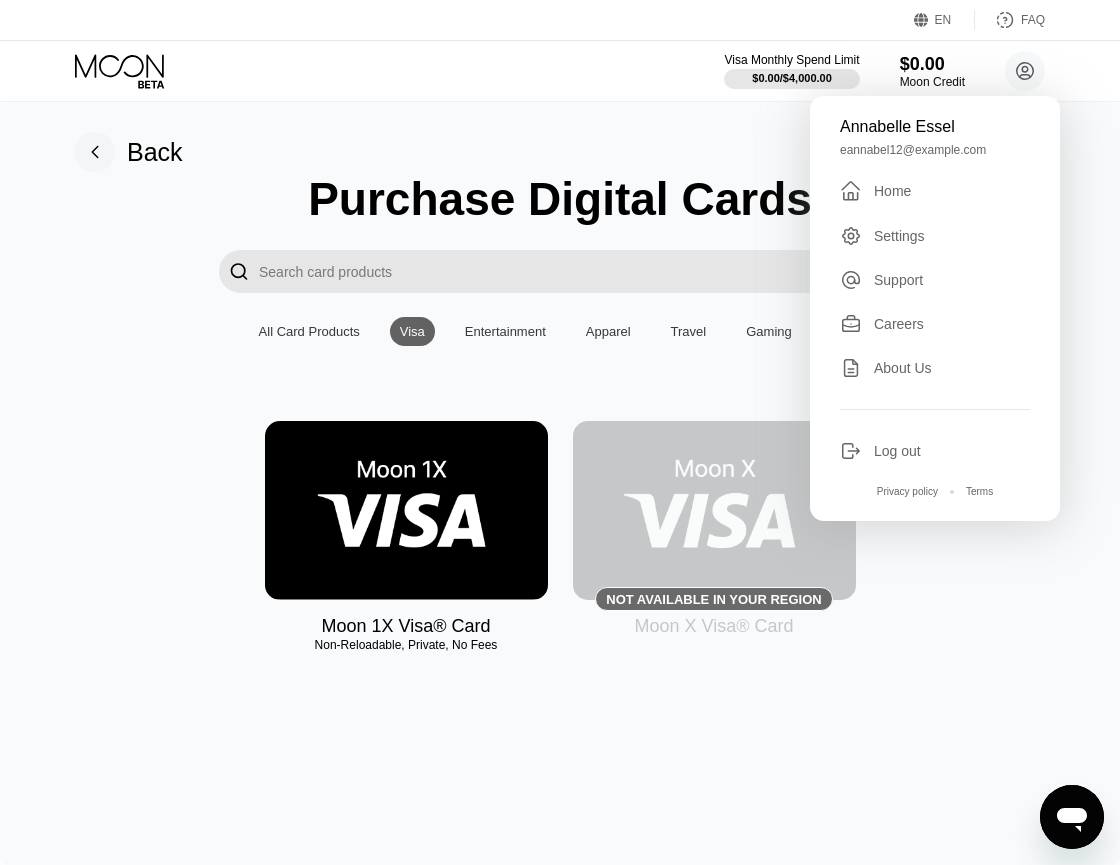 click at bounding box center (406, 510) 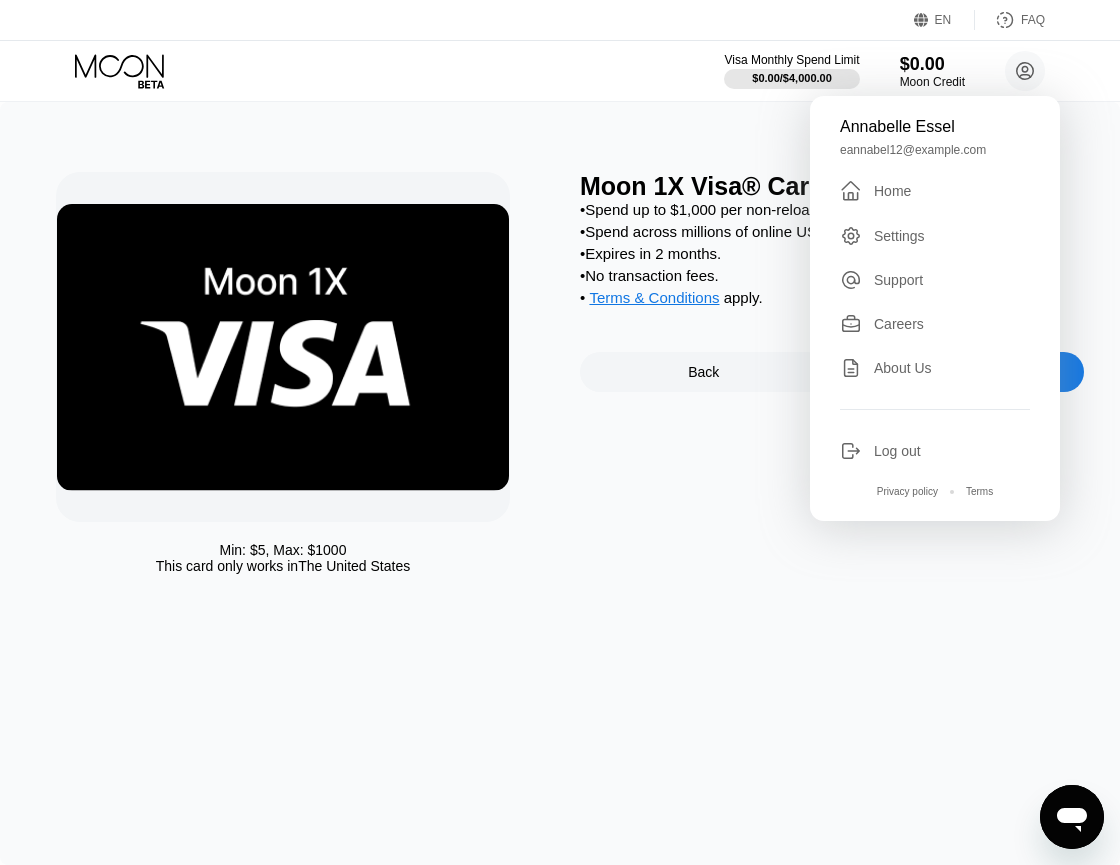 click on "Min: $ 5 , Max: $ 1000 This card only works in  The United States Moon 1X Visa® Card •  Spend up to $1,000 per non-reloadable card. •  Spend across millions of online US merchants. •  Expires in 2 months. •  No transaction fees. •   Terms & Conditions   apply . Back Purchase Card Now" at bounding box center (560, 483) 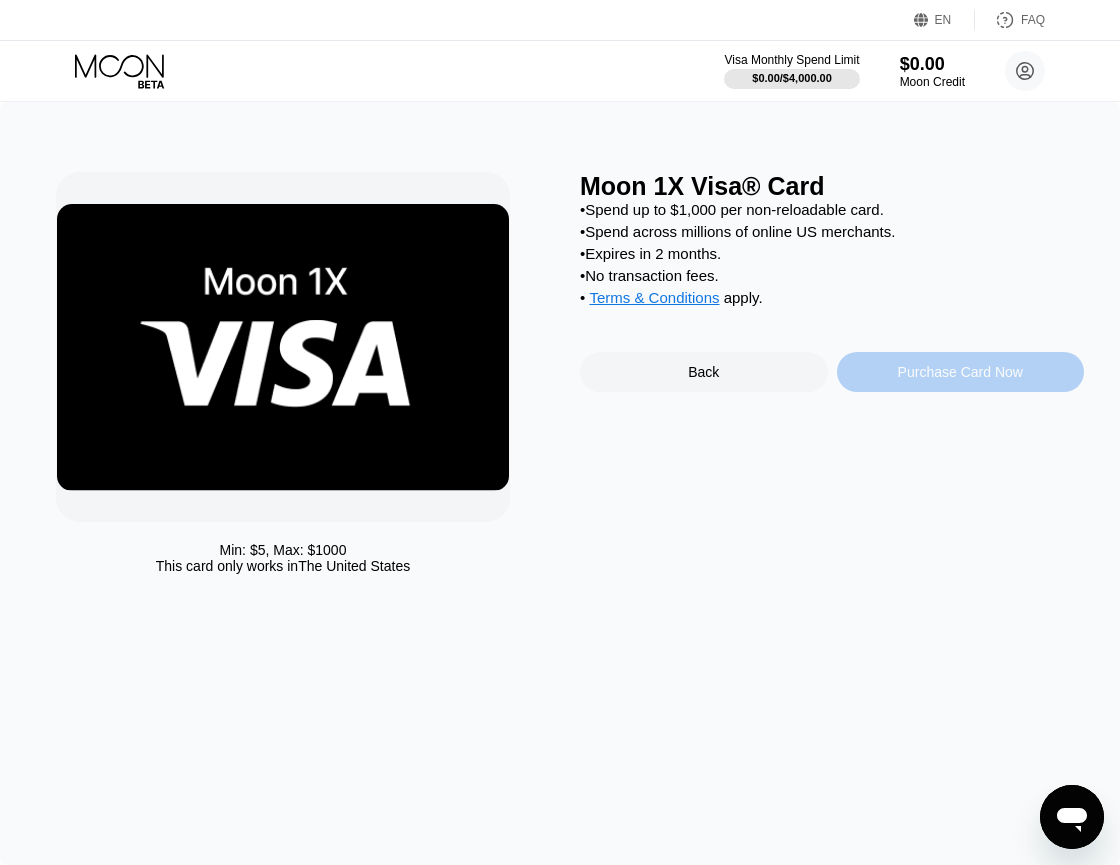 click on "Purchase Card Now" at bounding box center [960, 372] 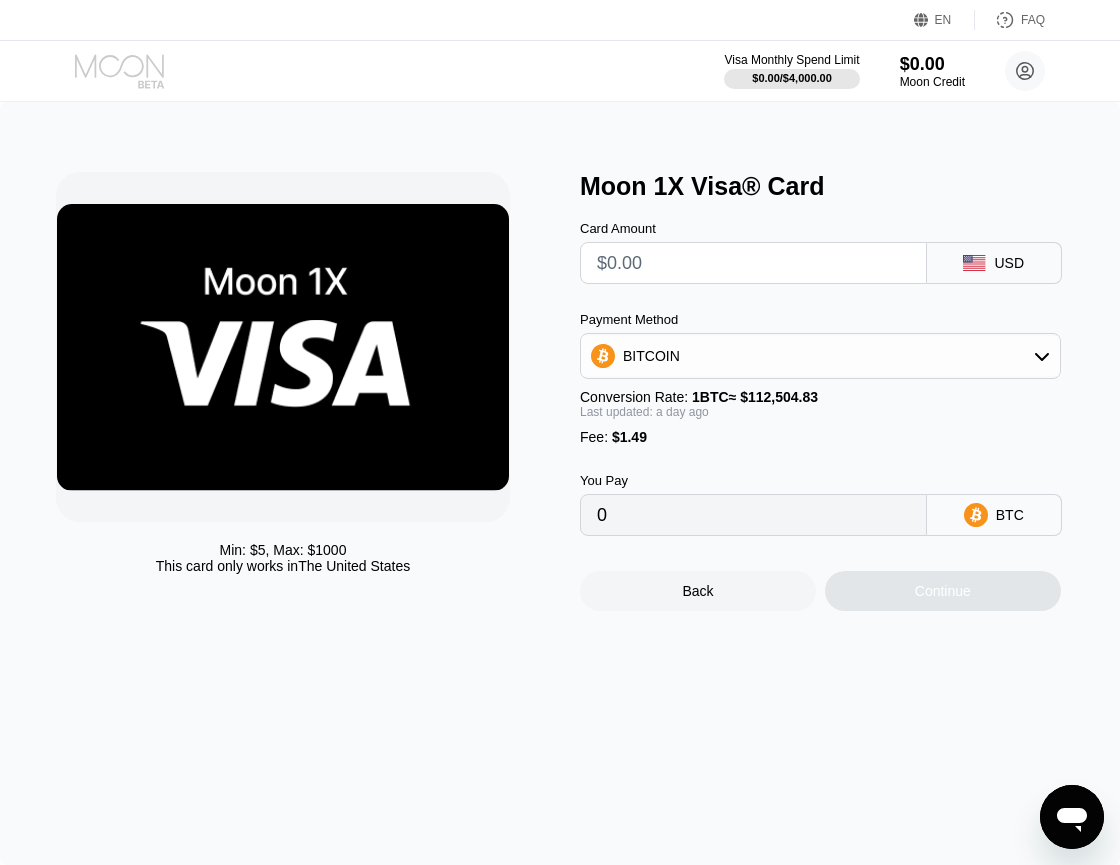 click 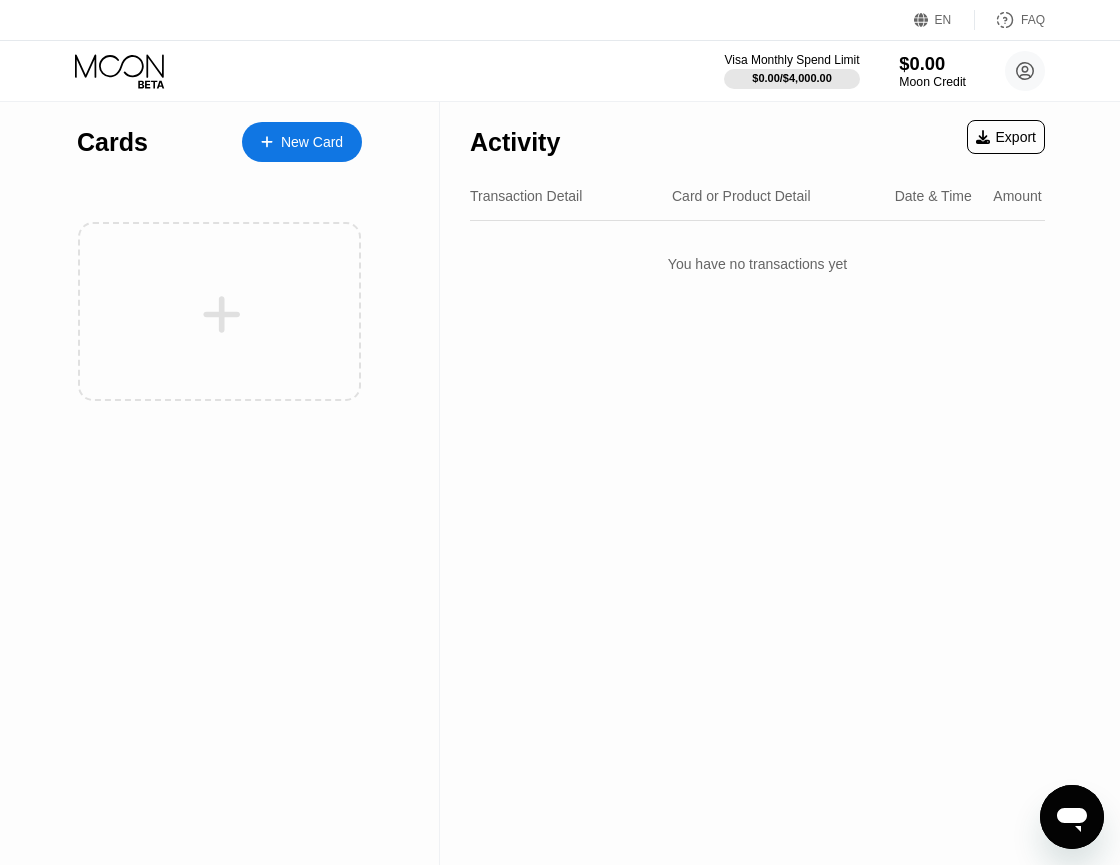 click on "$0.00" at bounding box center [932, 63] 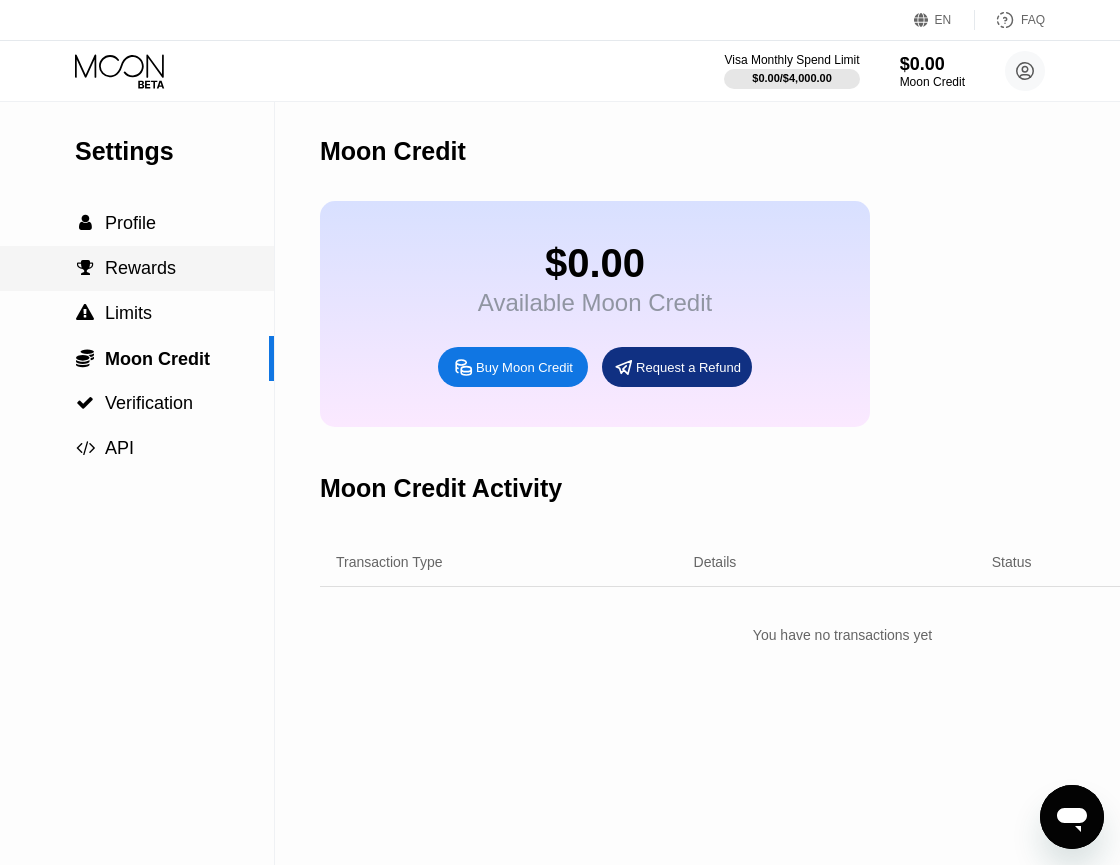 click on " Rewards" at bounding box center [137, 268] 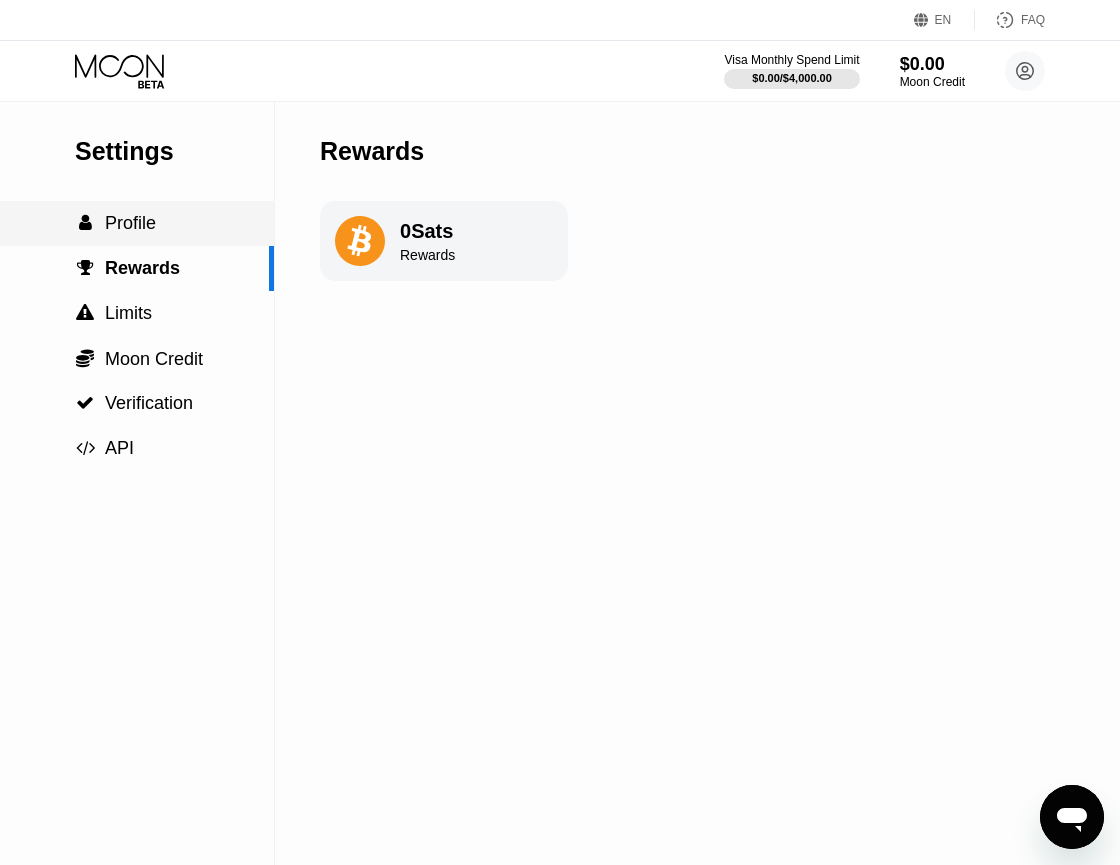 click on "Profile" at bounding box center [130, 223] 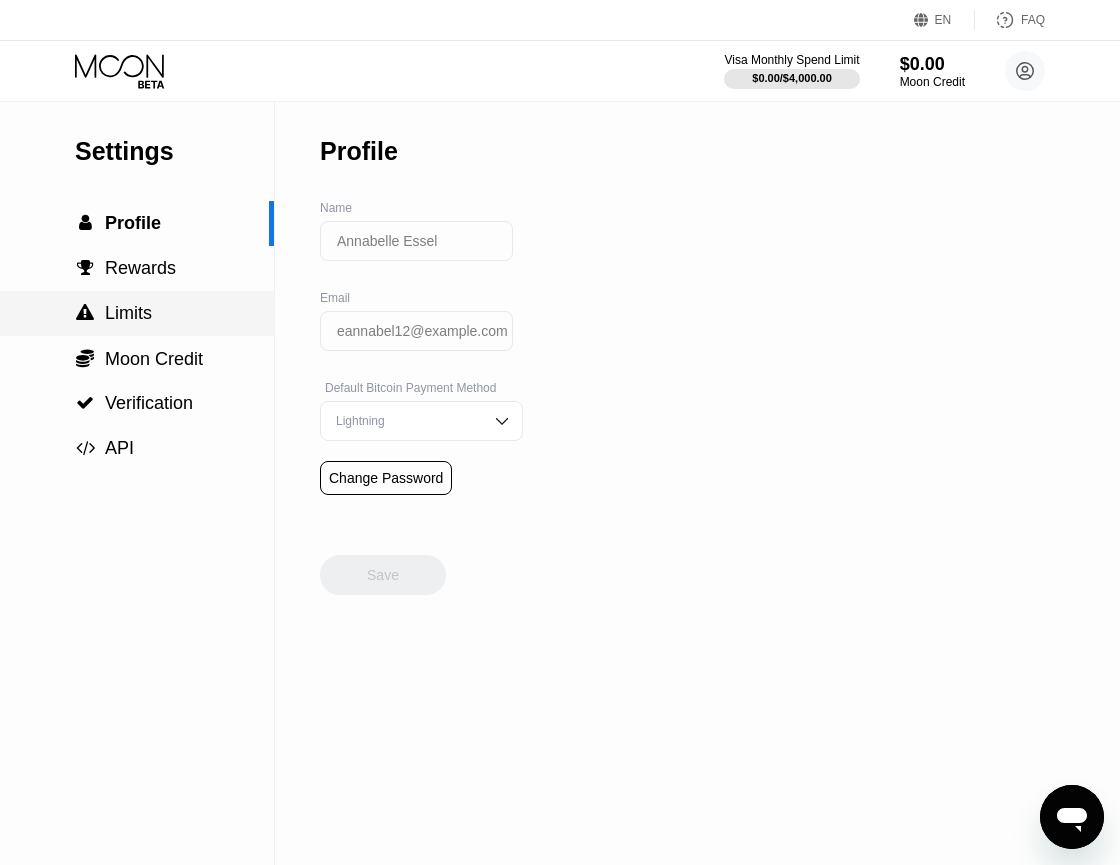 click on " Limits" at bounding box center [137, 313] 